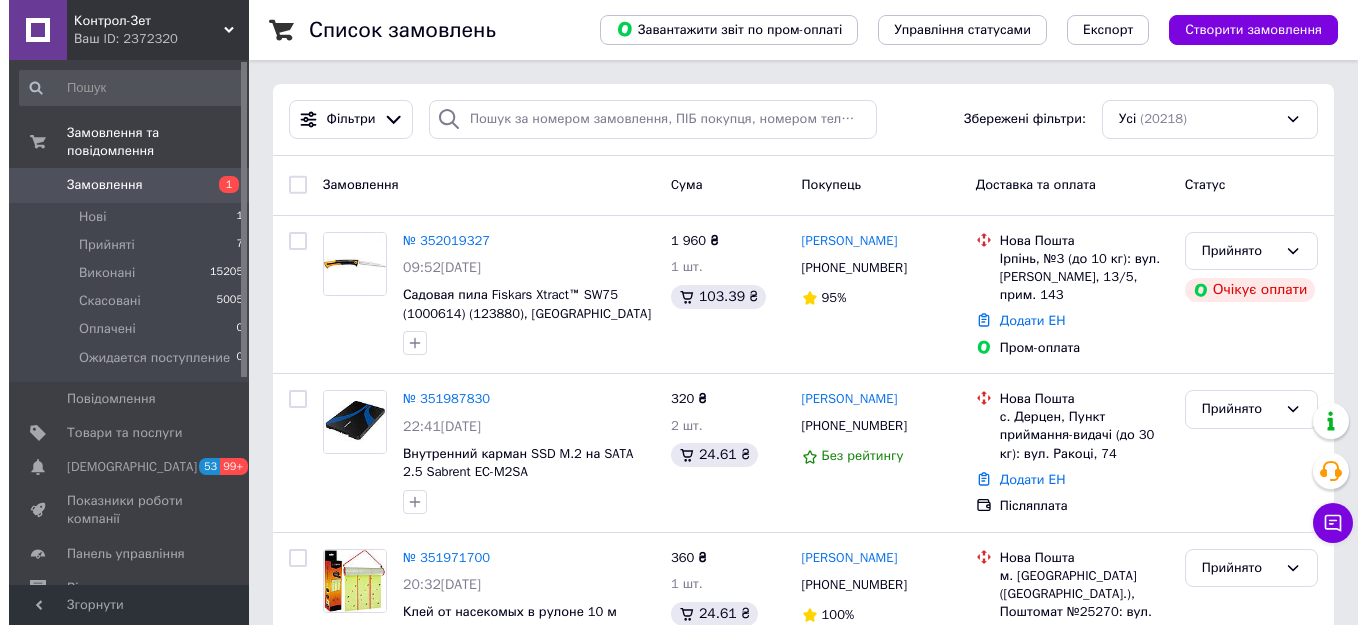 scroll, scrollTop: 0, scrollLeft: 0, axis: both 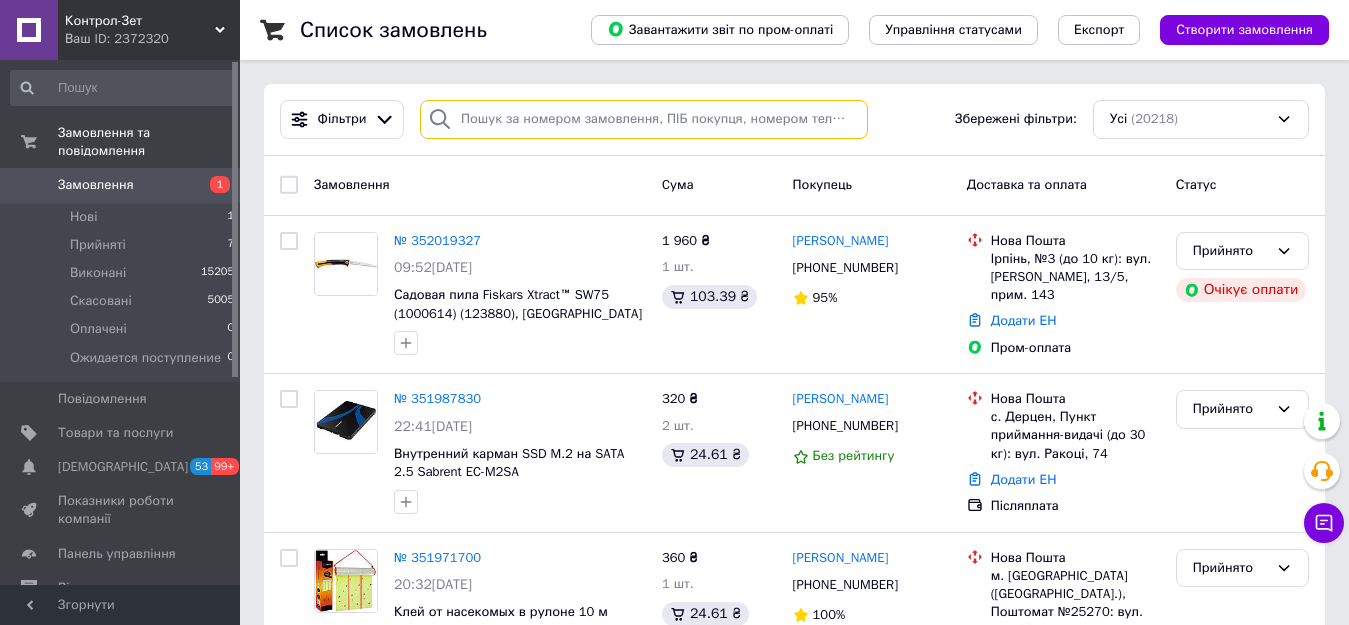 click at bounding box center [644, 119] 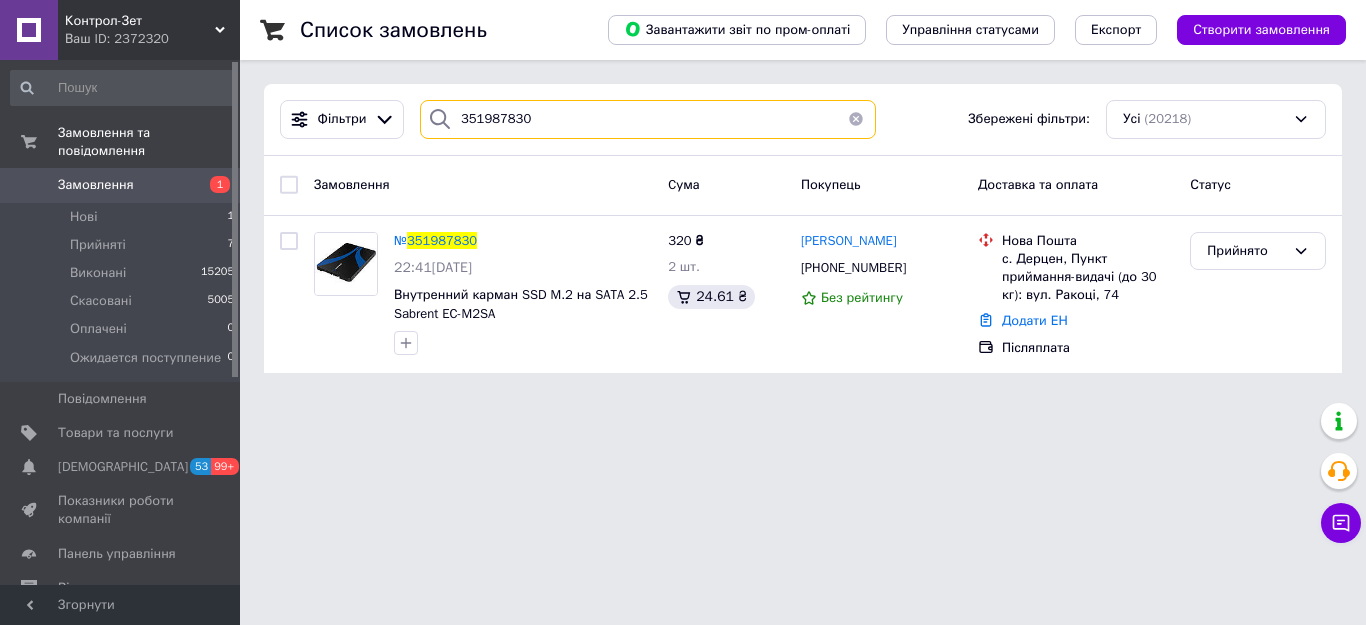 type on "351987830" 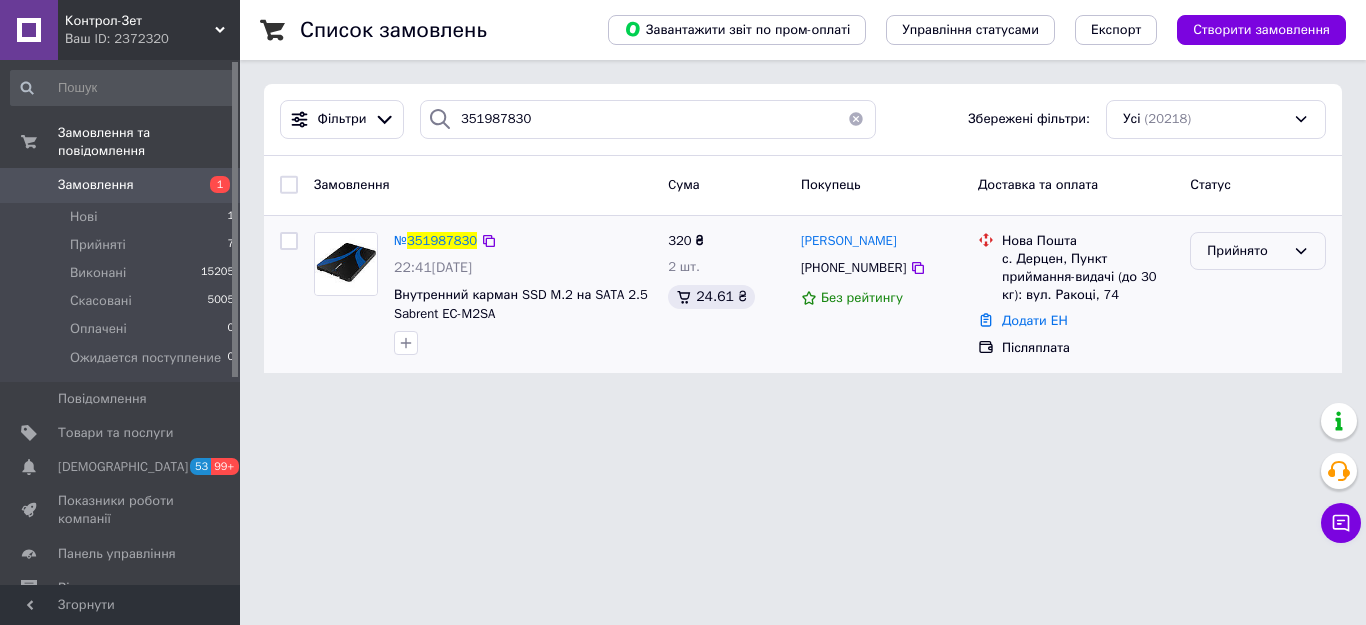 click on "Прийнято" at bounding box center (1246, 251) 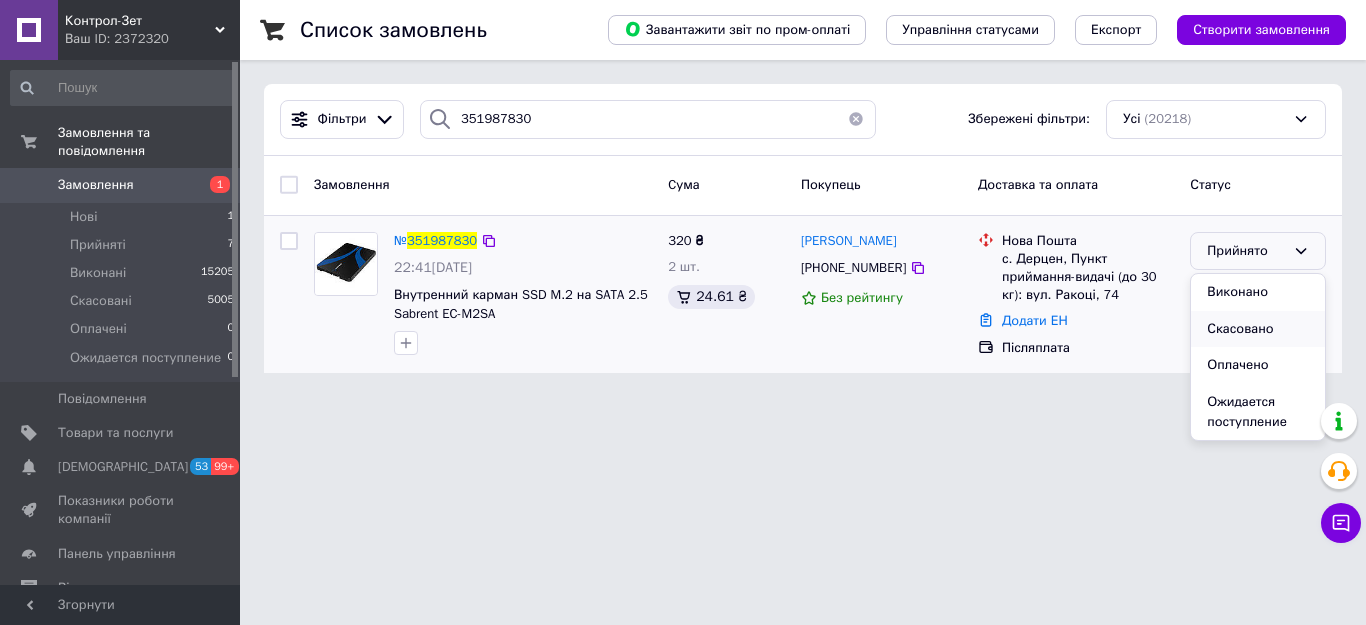 click on "Скасовано" at bounding box center [1258, 329] 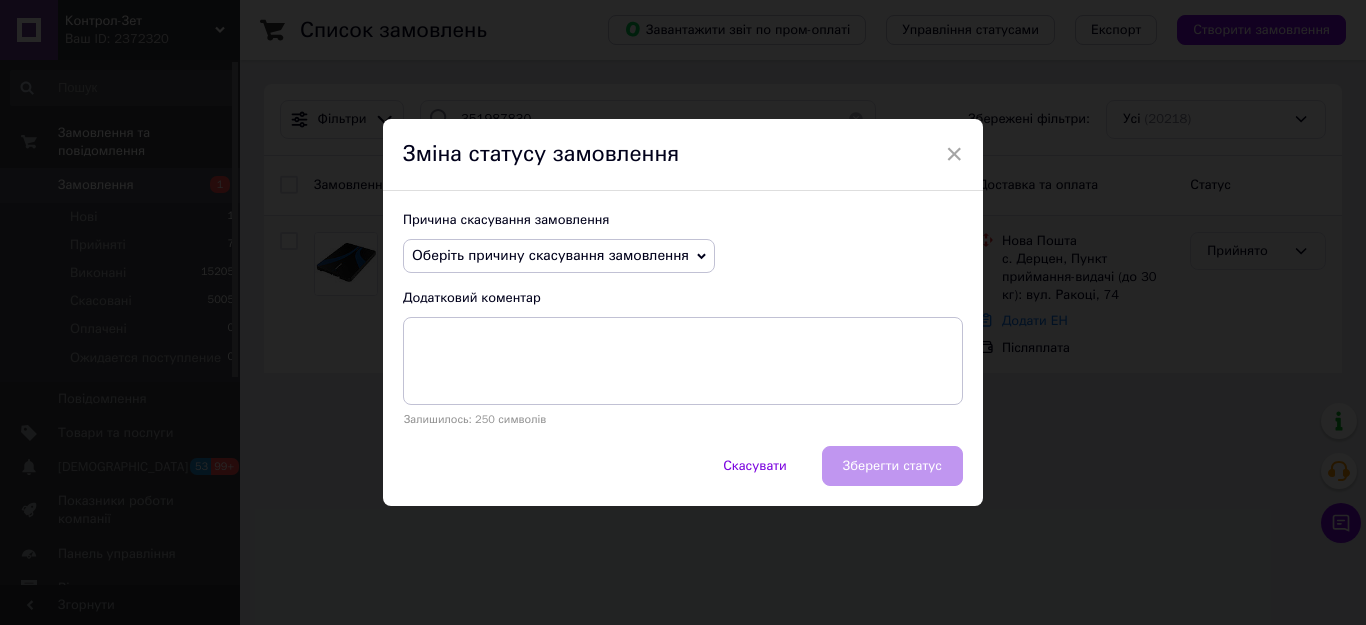 click on "Оберіть причину скасування замовлення" at bounding box center [559, 256] 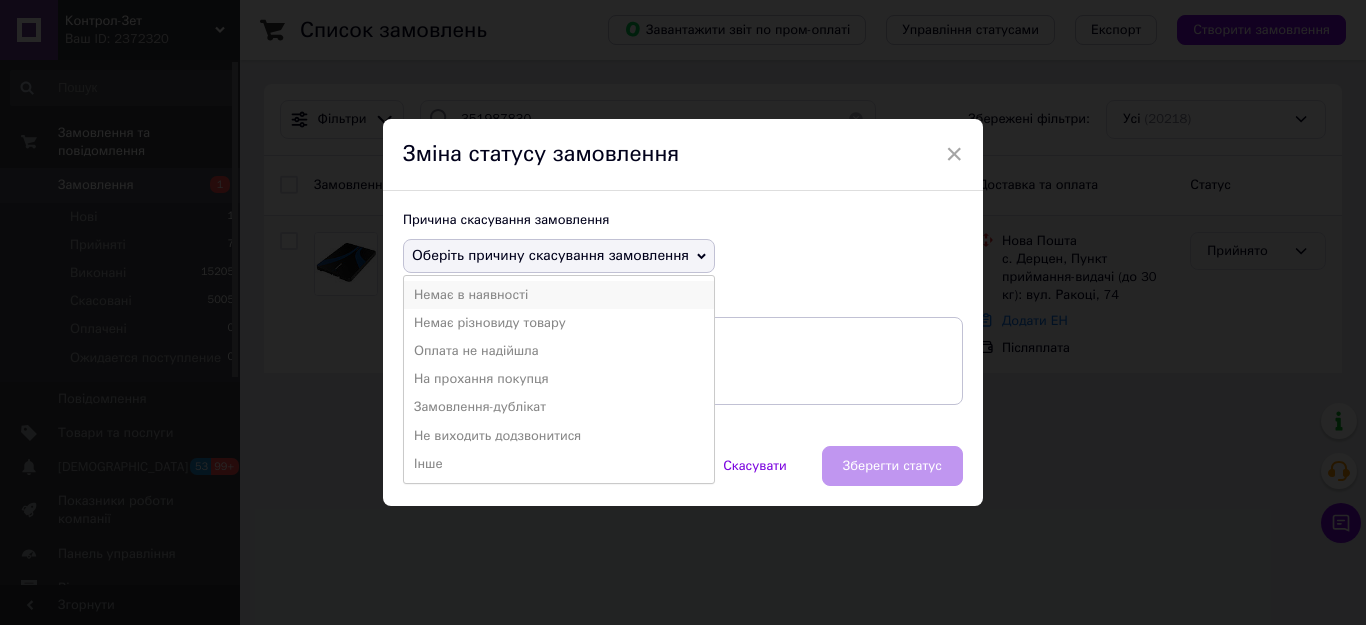 click on "Немає в наявності" at bounding box center [559, 295] 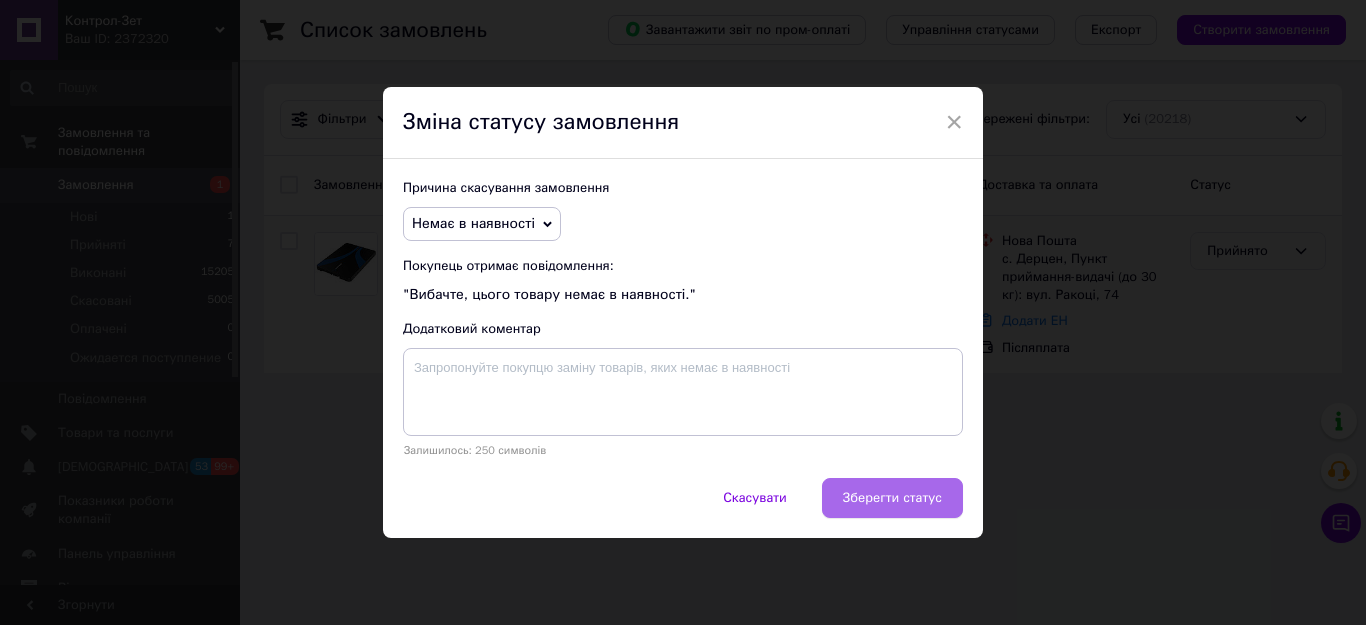 click on "Зберегти статус" at bounding box center (892, 498) 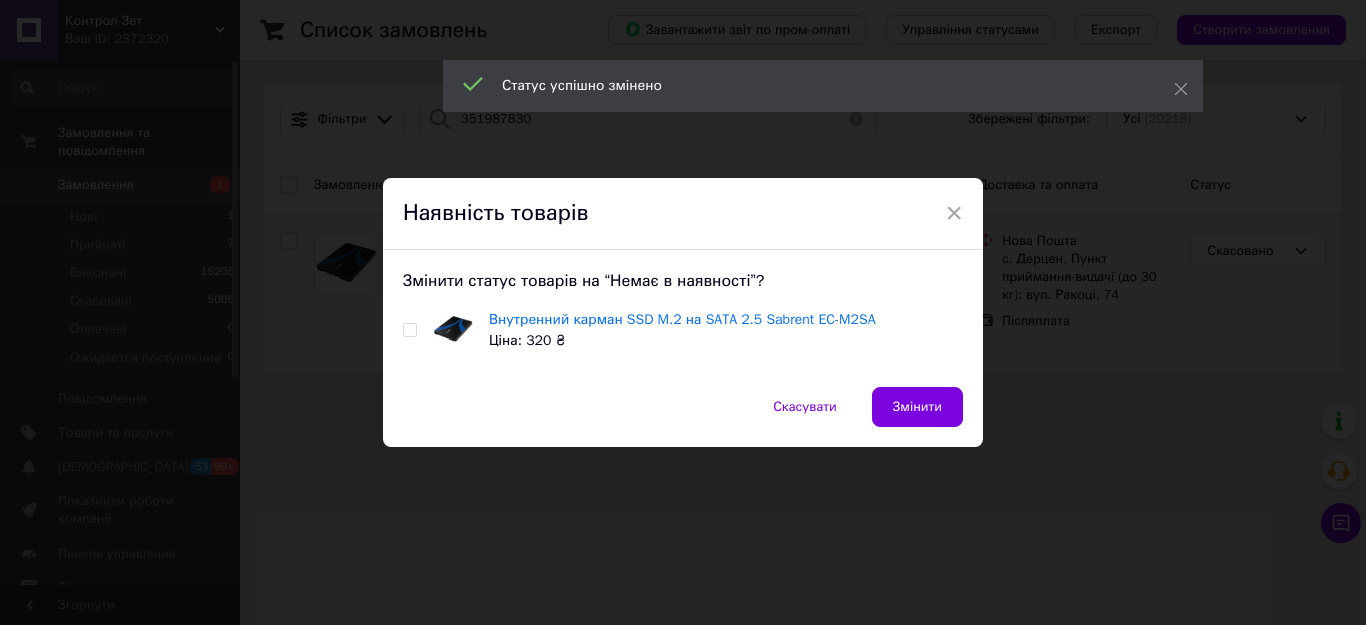 drag, startPoint x: 925, startPoint y: 402, endPoint x: 370, endPoint y: 340, distance: 558.45233 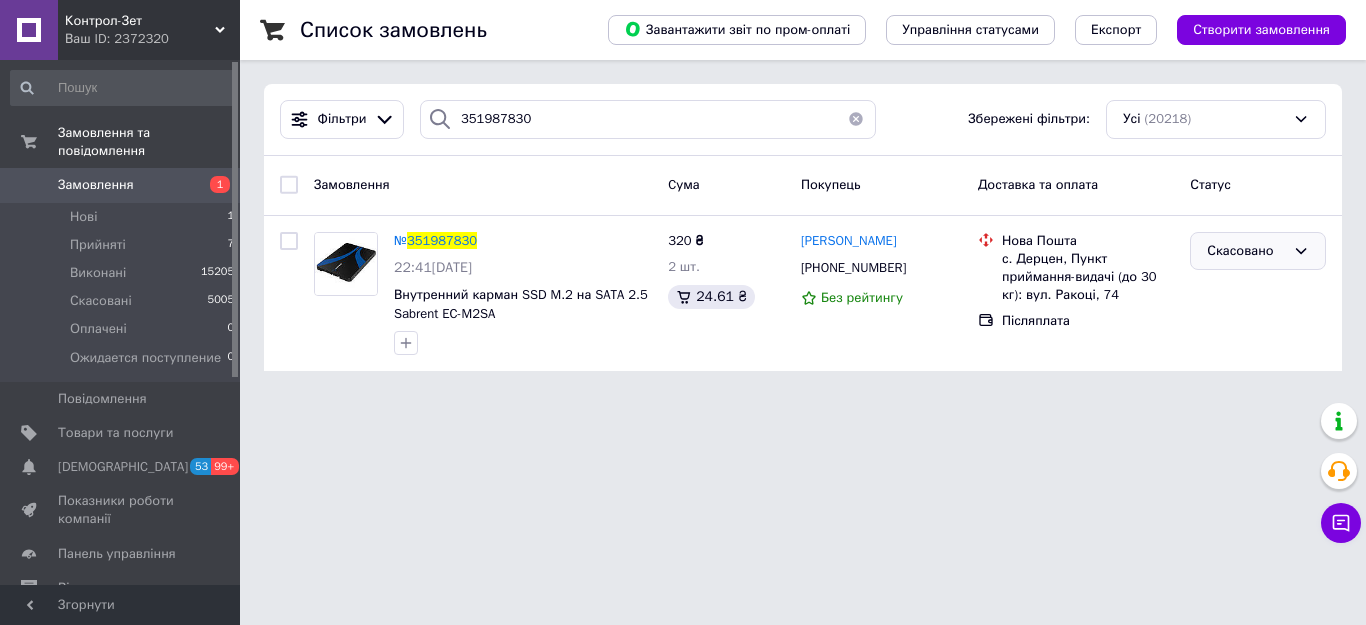 click on "Скасовано" at bounding box center (1246, 251) 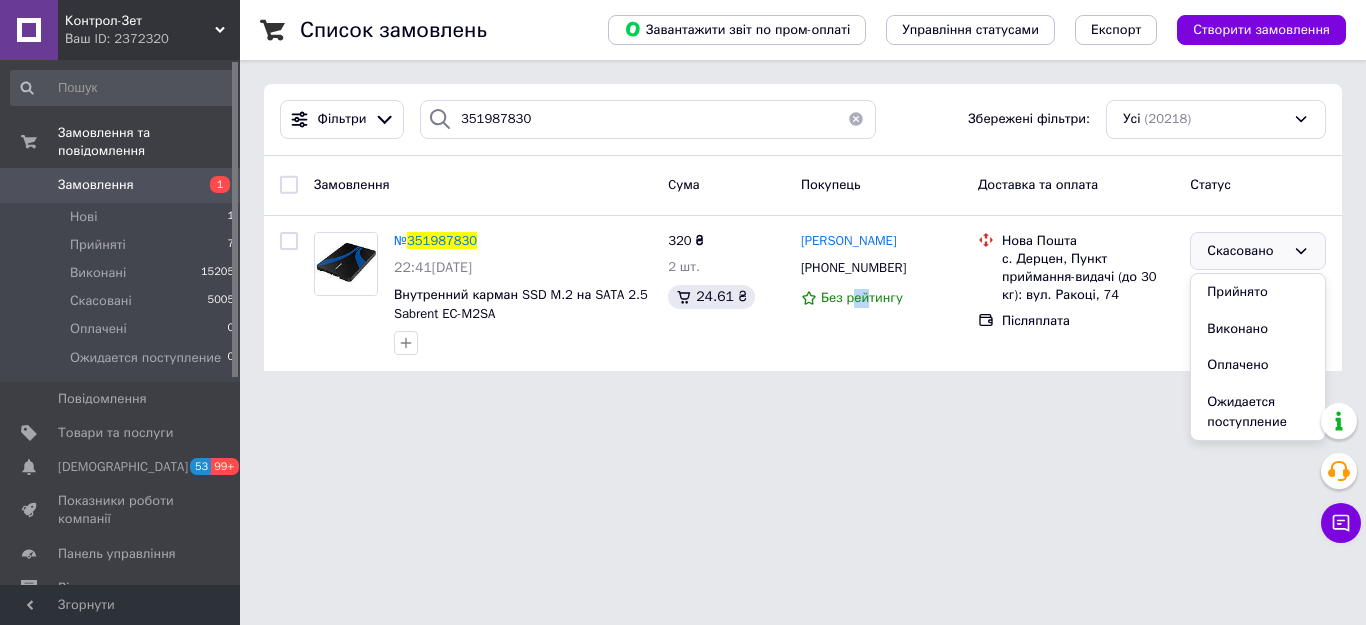 drag, startPoint x: 865, startPoint y: 435, endPoint x: 795, endPoint y: 452, distance: 72.03471 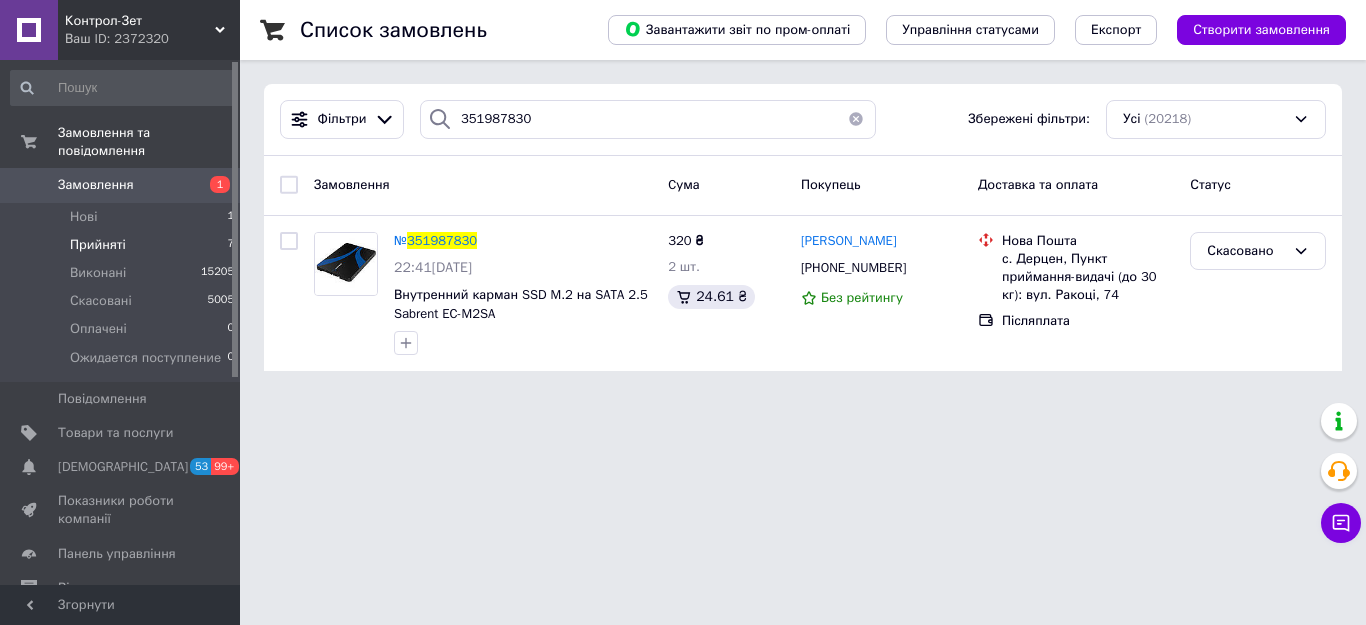 click on "Прийняті 7" at bounding box center [123, 245] 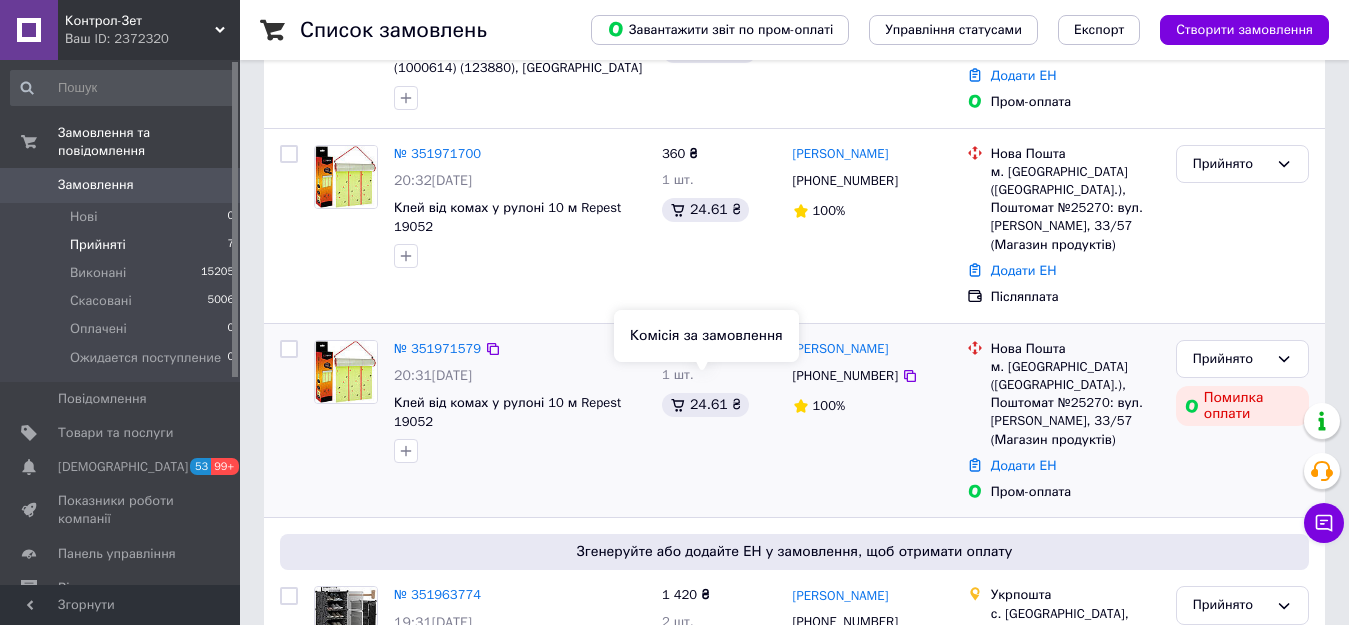 scroll, scrollTop: 300, scrollLeft: 0, axis: vertical 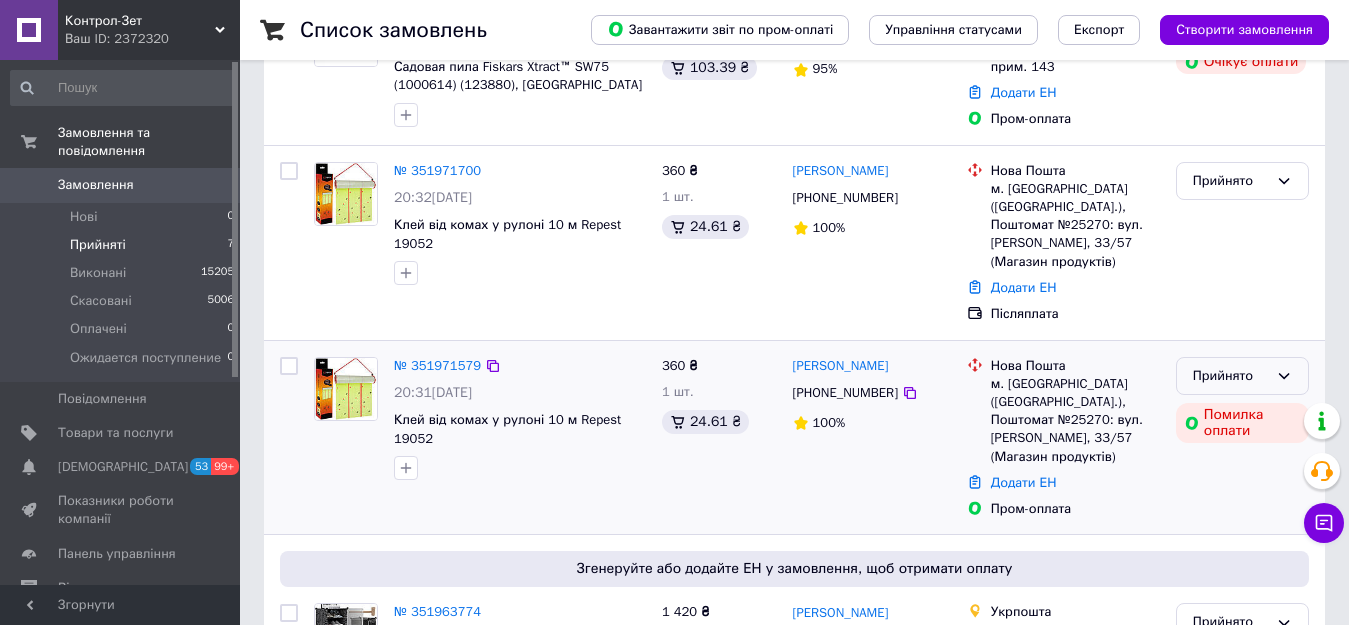 click 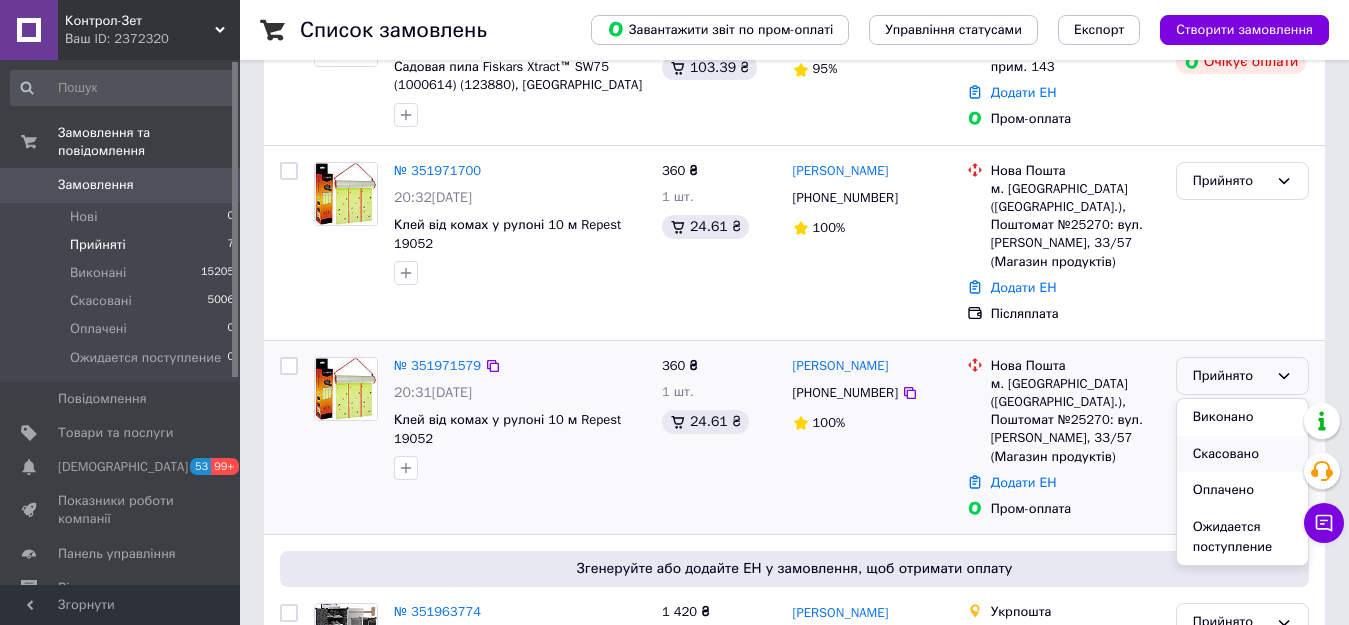 click on "Скасовано" at bounding box center [1242, 454] 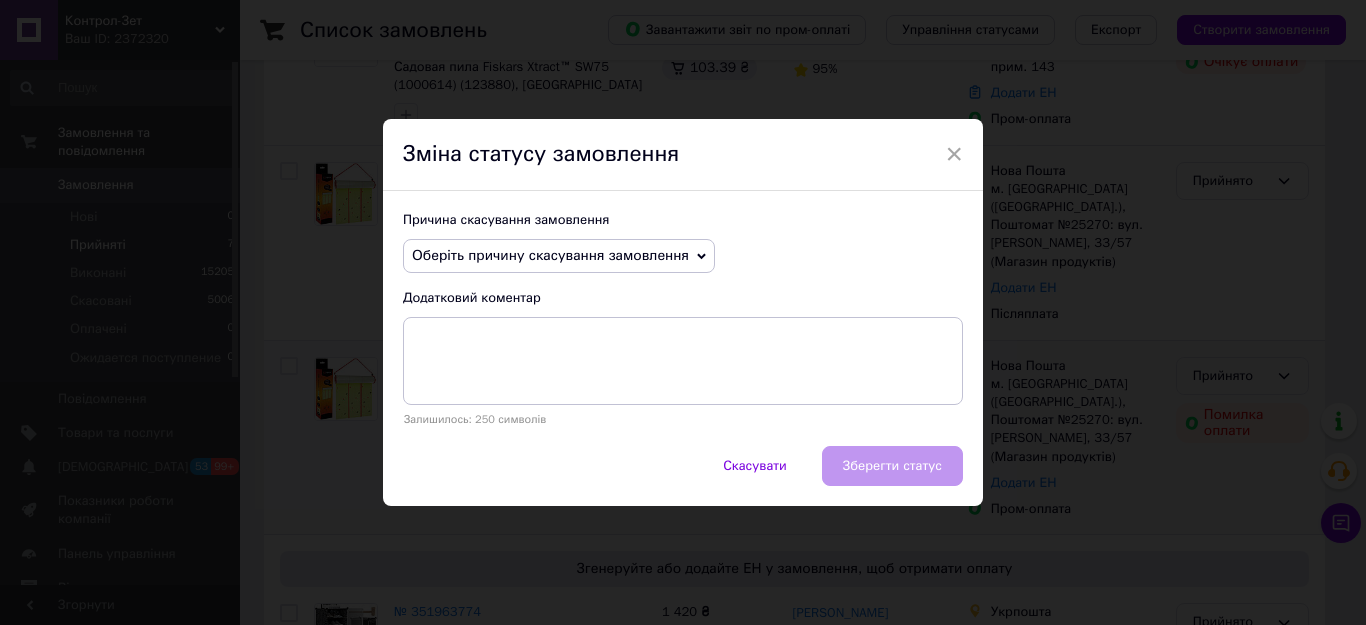 click on "Оберіть причину скасування замовлення" at bounding box center [550, 255] 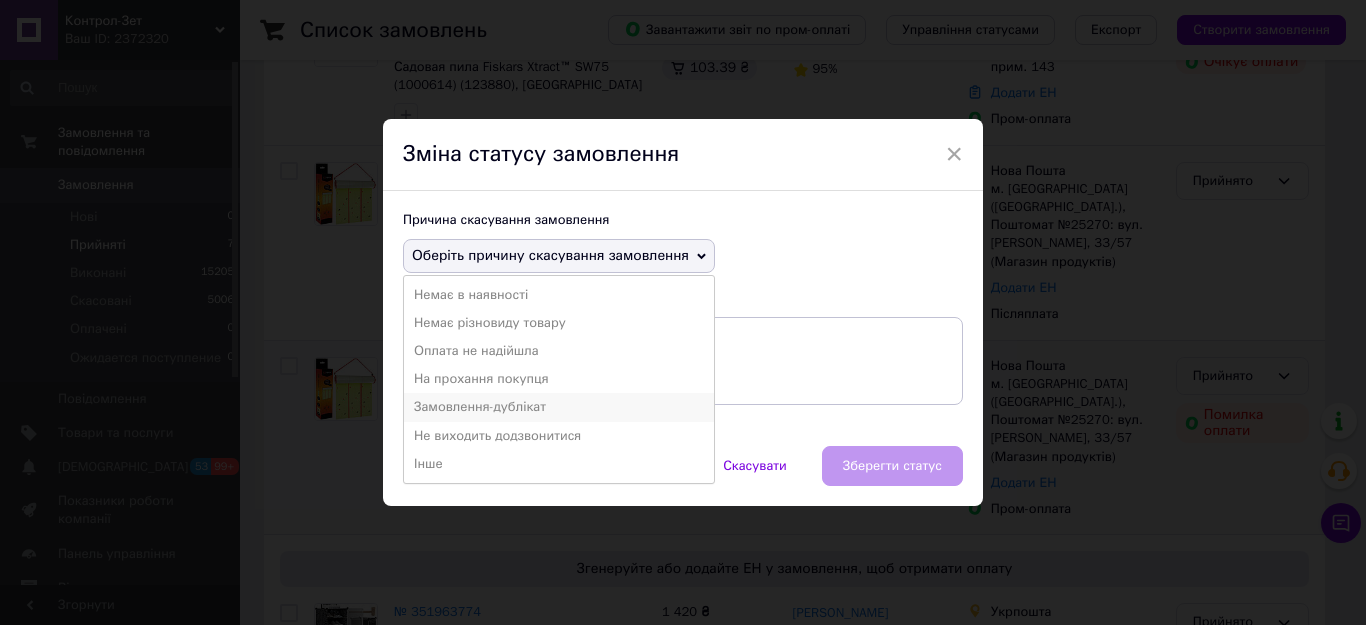 click on "Замовлення-дублікат" at bounding box center (559, 407) 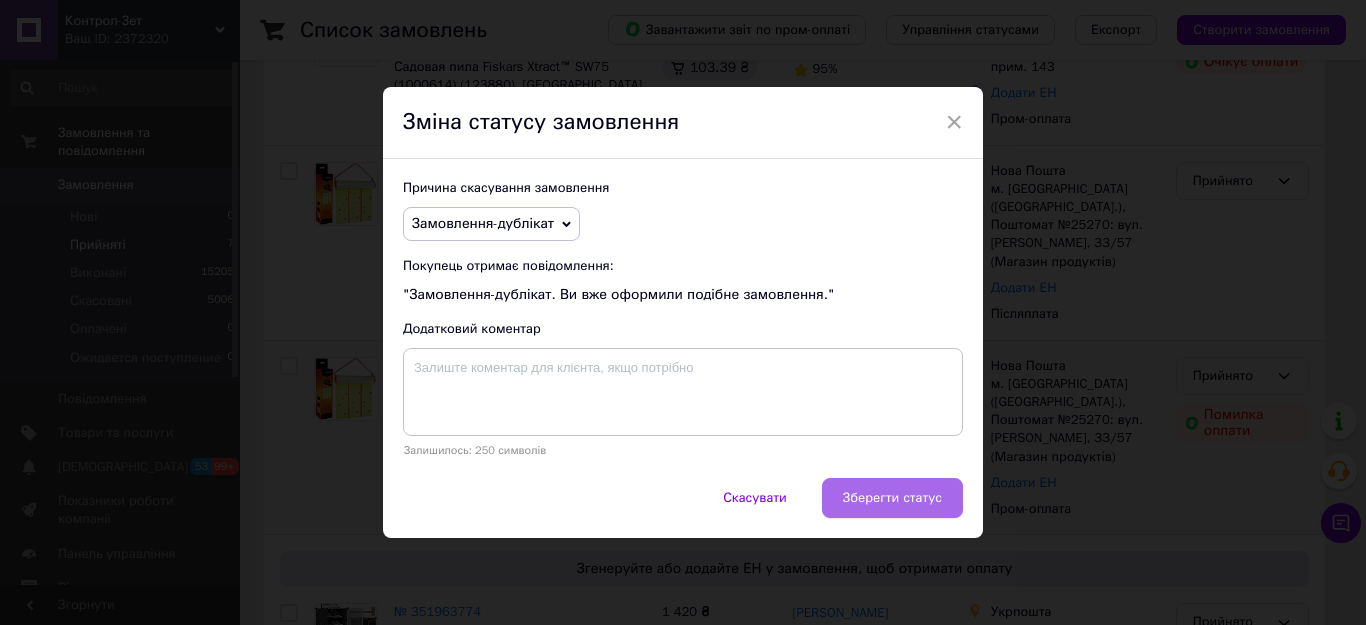 click on "Зберегти статус" at bounding box center (892, 498) 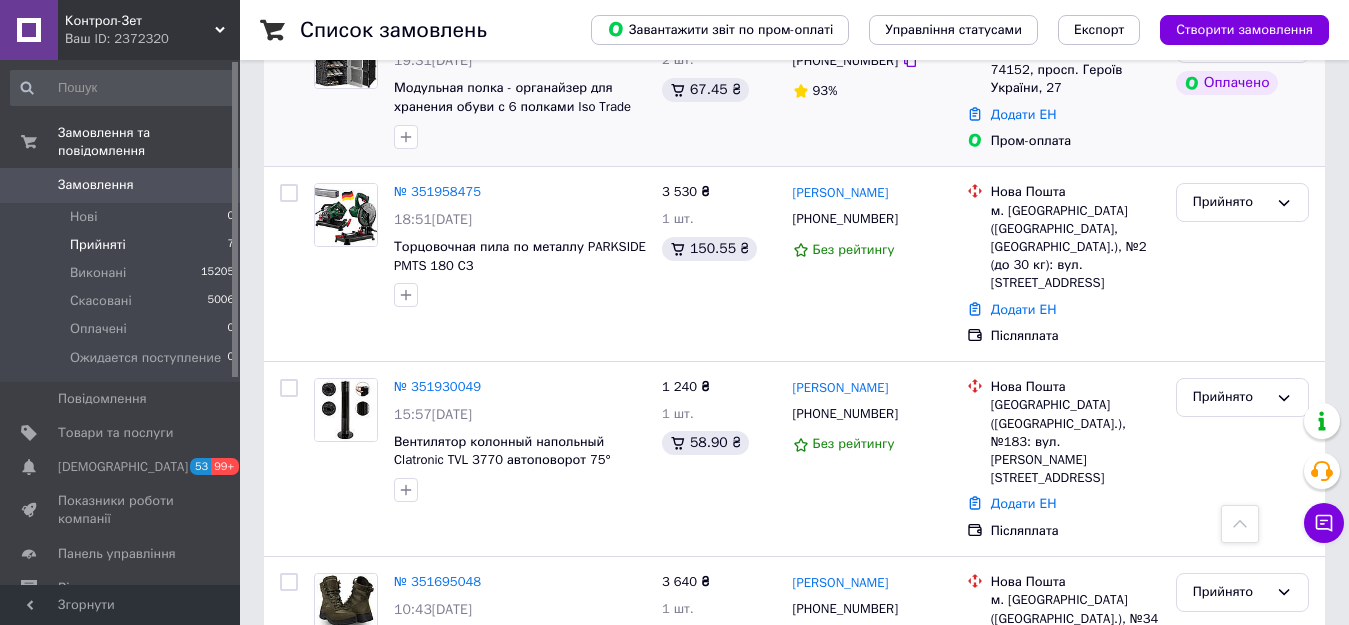 scroll, scrollTop: 859, scrollLeft: 0, axis: vertical 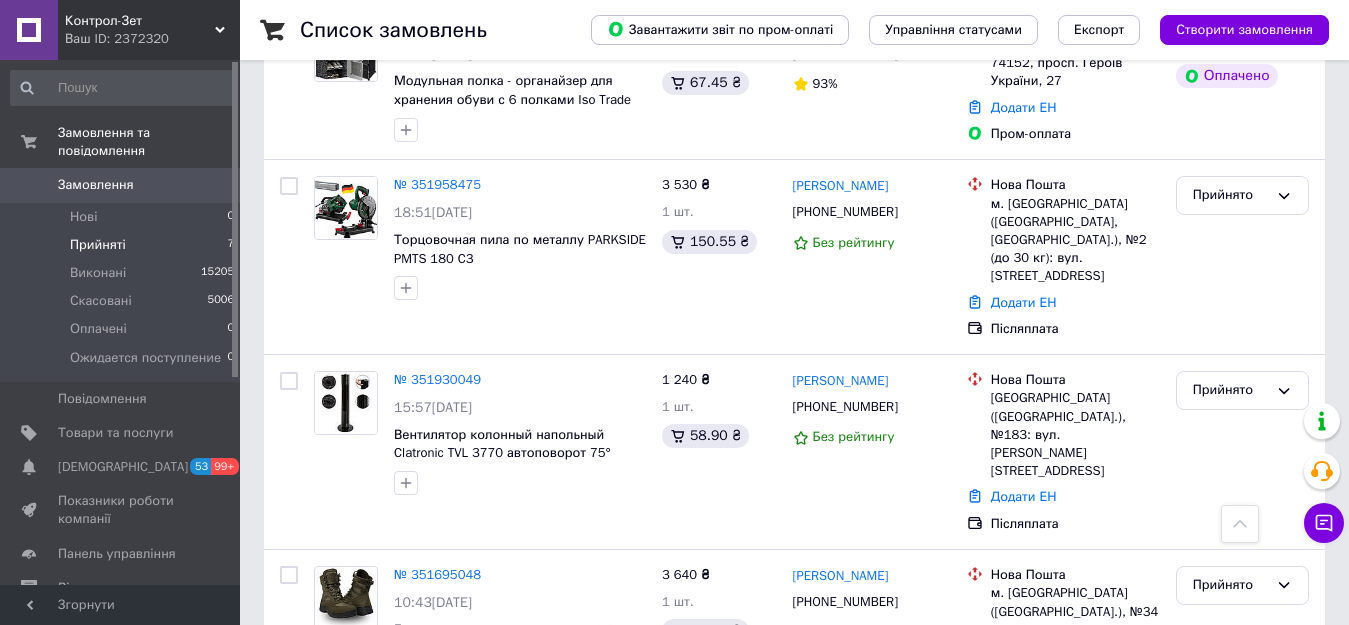 click on "Прийняті" at bounding box center [98, 245] 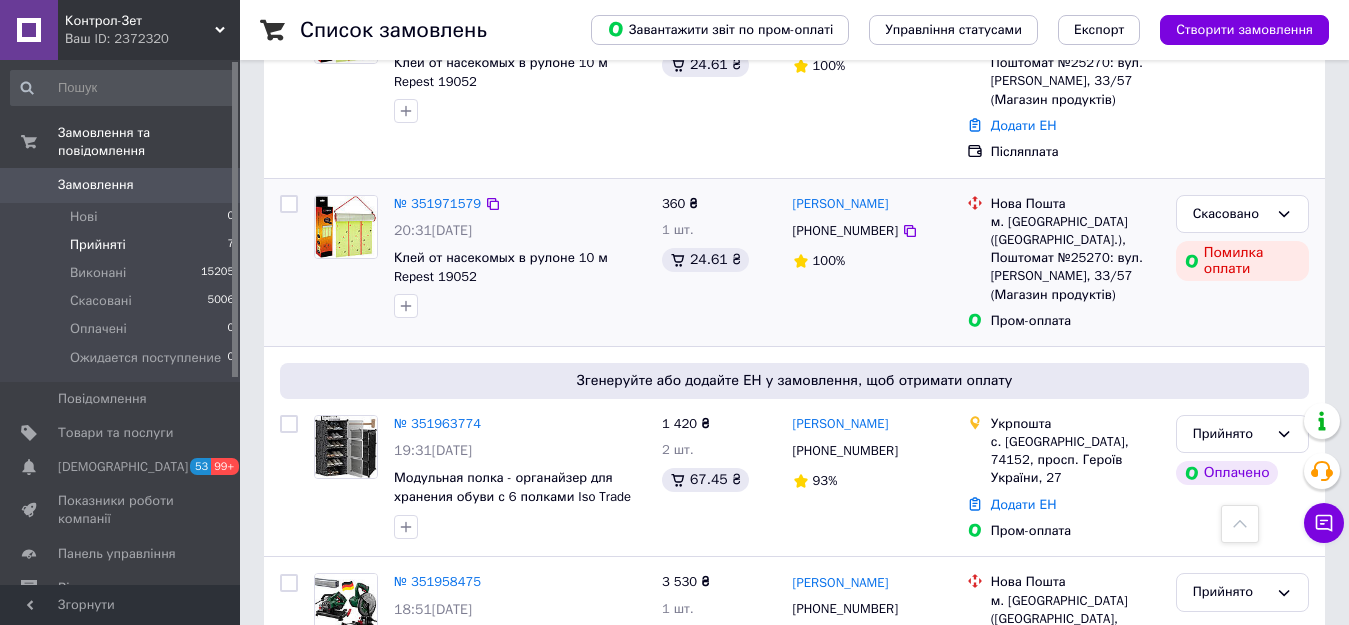 scroll, scrollTop: 459, scrollLeft: 0, axis: vertical 